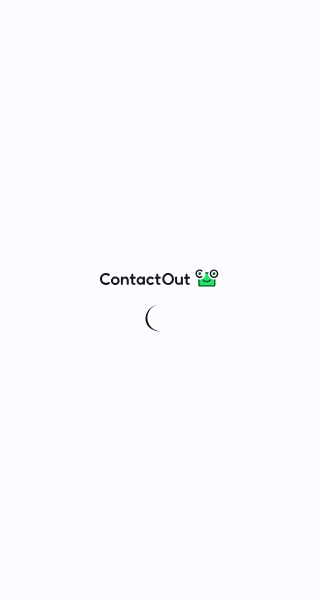 scroll, scrollTop: 0, scrollLeft: 0, axis: both 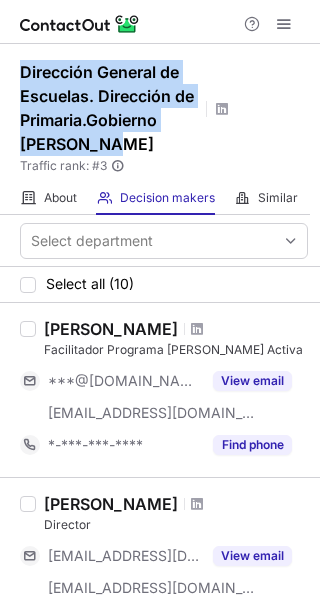 drag, startPoint x: 23, startPoint y: 67, endPoint x: 109, endPoint y: 137, distance: 110.88733 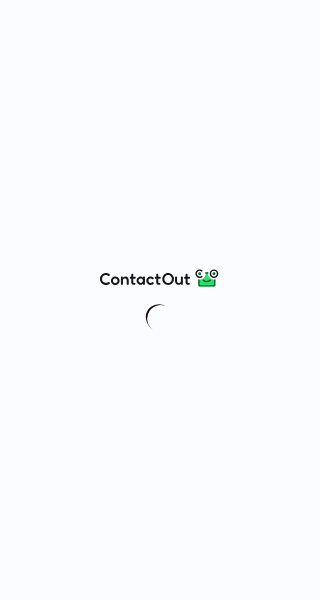 scroll, scrollTop: 0, scrollLeft: 0, axis: both 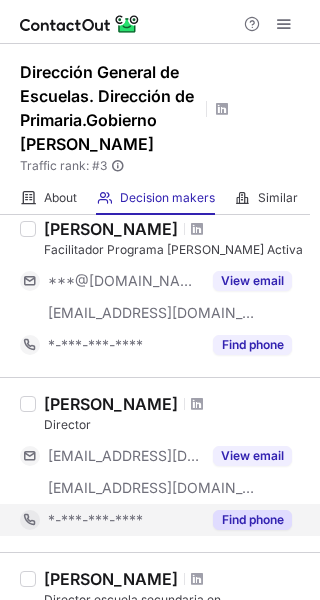 click on "Find phone" at bounding box center [252, 520] 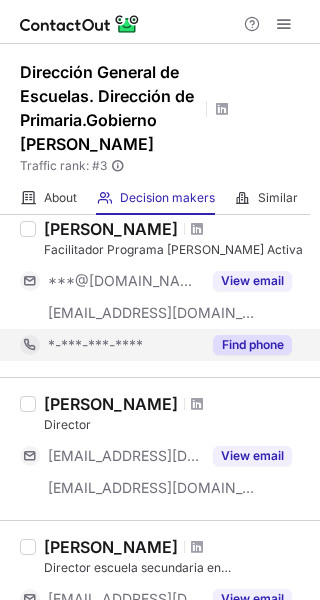 click on "Find phone" at bounding box center (252, 345) 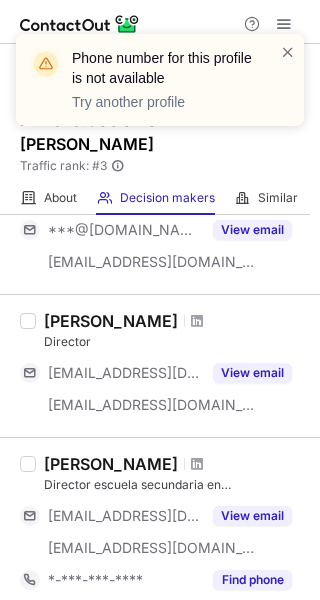 scroll, scrollTop: 200, scrollLeft: 0, axis: vertical 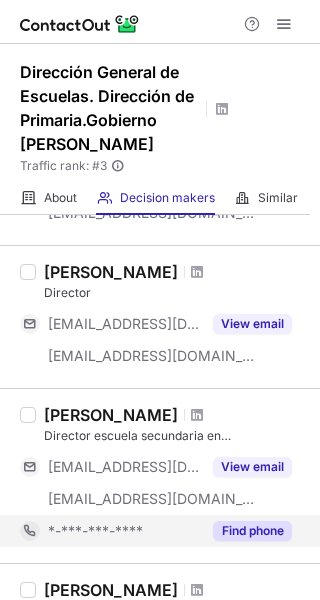 click on "Find phone" at bounding box center [252, 531] 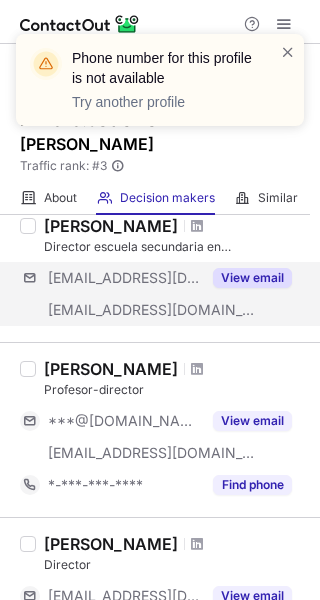 scroll, scrollTop: 400, scrollLeft: 0, axis: vertical 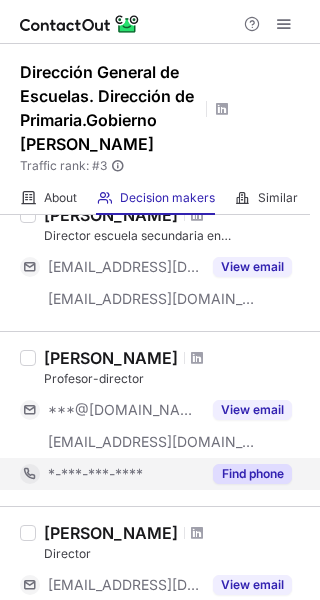 click on "Find phone" at bounding box center (252, 474) 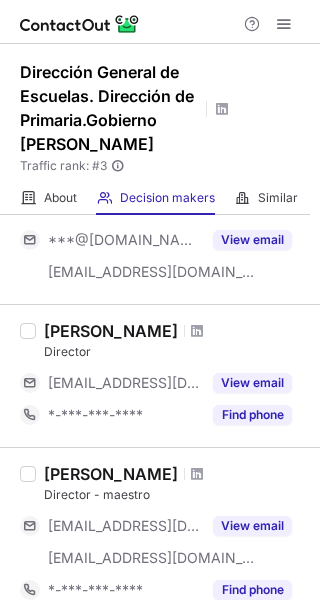 scroll, scrollTop: 600, scrollLeft: 0, axis: vertical 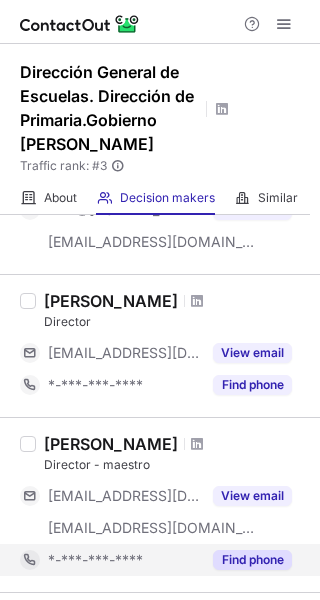 click on "Find phone" at bounding box center [252, 560] 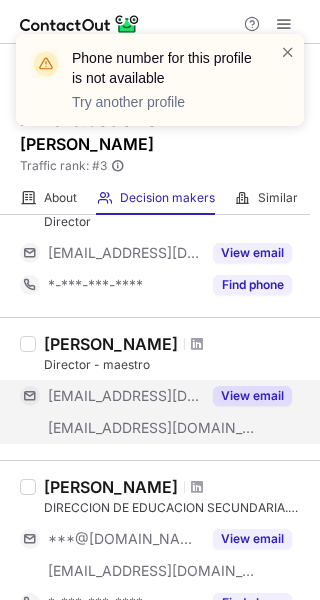 scroll, scrollTop: 800, scrollLeft: 0, axis: vertical 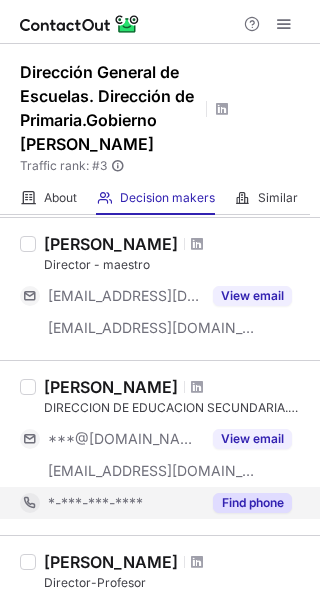 click on "Find phone" at bounding box center (252, 503) 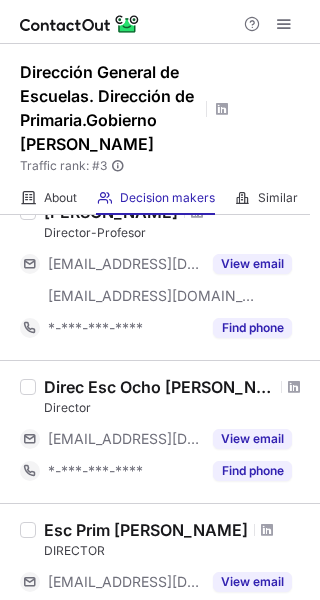 scroll, scrollTop: 1200, scrollLeft: 0, axis: vertical 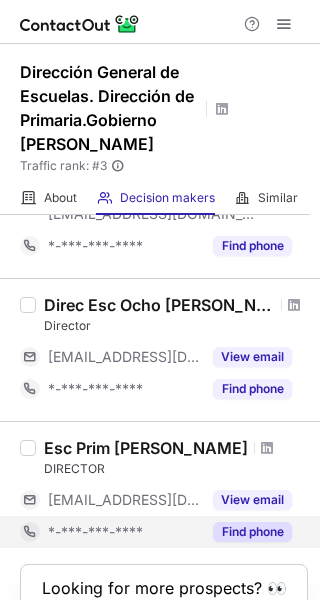 click on "Find phone" at bounding box center (252, 532) 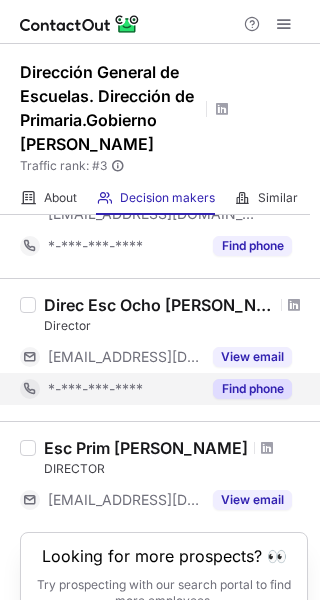 click on "Find phone" at bounding box center (252, 389) 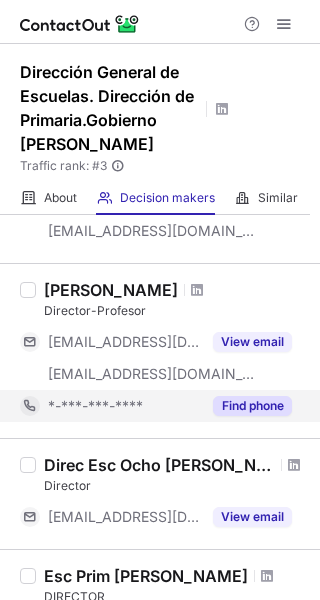 scroll, scrollTop: 1041, scrollLeft: 0, axis: vertical 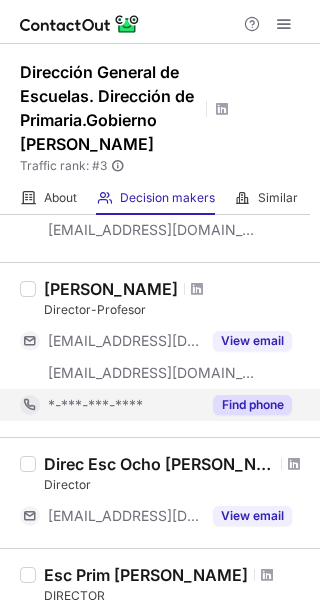 drag, startPoint x: 252, startPoint y: 388, endPoint x: 232, endPoint y: 402, distance: 24.41311 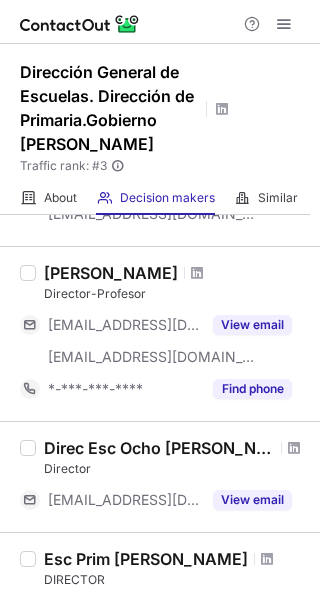 drag, startPoint x: 260, startPoint y: 402, endPoint x: -142, endPoint y: 426, distance: 402.7158 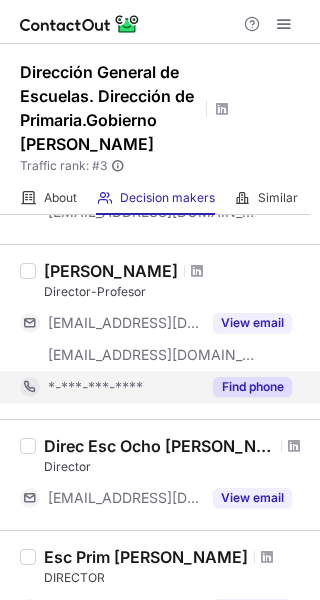click on "Find phone" at bounding box center (252, 387) 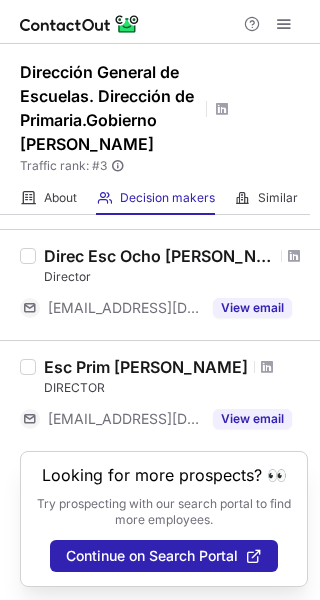 scroll, scrollTop: 518, scrollLeft: 0, axis: vertical 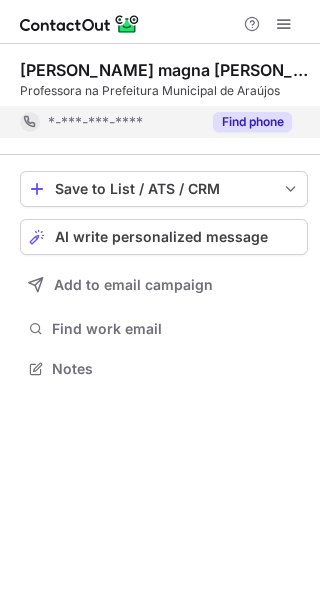click on "Find phone" at bounding box center [252, 122] 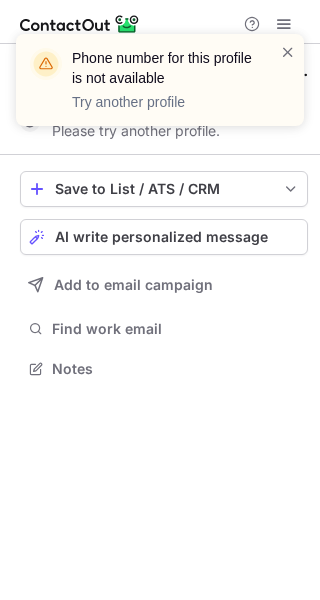 click on "juliana magna duarte Nunes Professora na Prefeitura Municipal de Araújos No contact details available. Please try another profile. Save to List / ATS / CRM List Select Lever Connect Greenhouse Connect Salesforce Connect Hubspot Connect Bullhorn Connect Zapier (100+ Applications) Connect Request a new integration AI write personalized message Add to email campaign Find work email Notes" at bounding box center [160, 322] 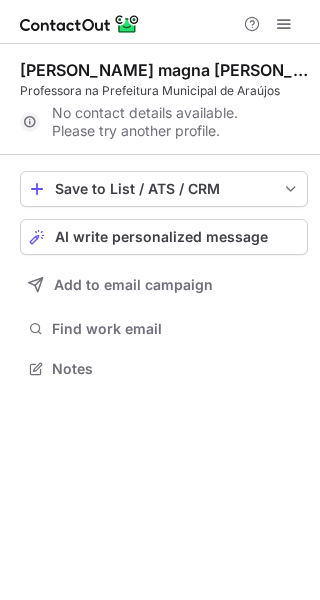 click on "juliana magna duarte Nunes Professora na Prefeitura Municipal de Araújos No contact details available. Please try another profile. Save to List / ATS / CRM List Select Lever Connect Greenhouse Connect Salesforce Connect Hubspot Connect Bullhorn Connect Zapier (100+ Applications) Connect Request a new integration AI write personalized message Add to email campaign Find work email Notes" at bounding box center (160, 322) 